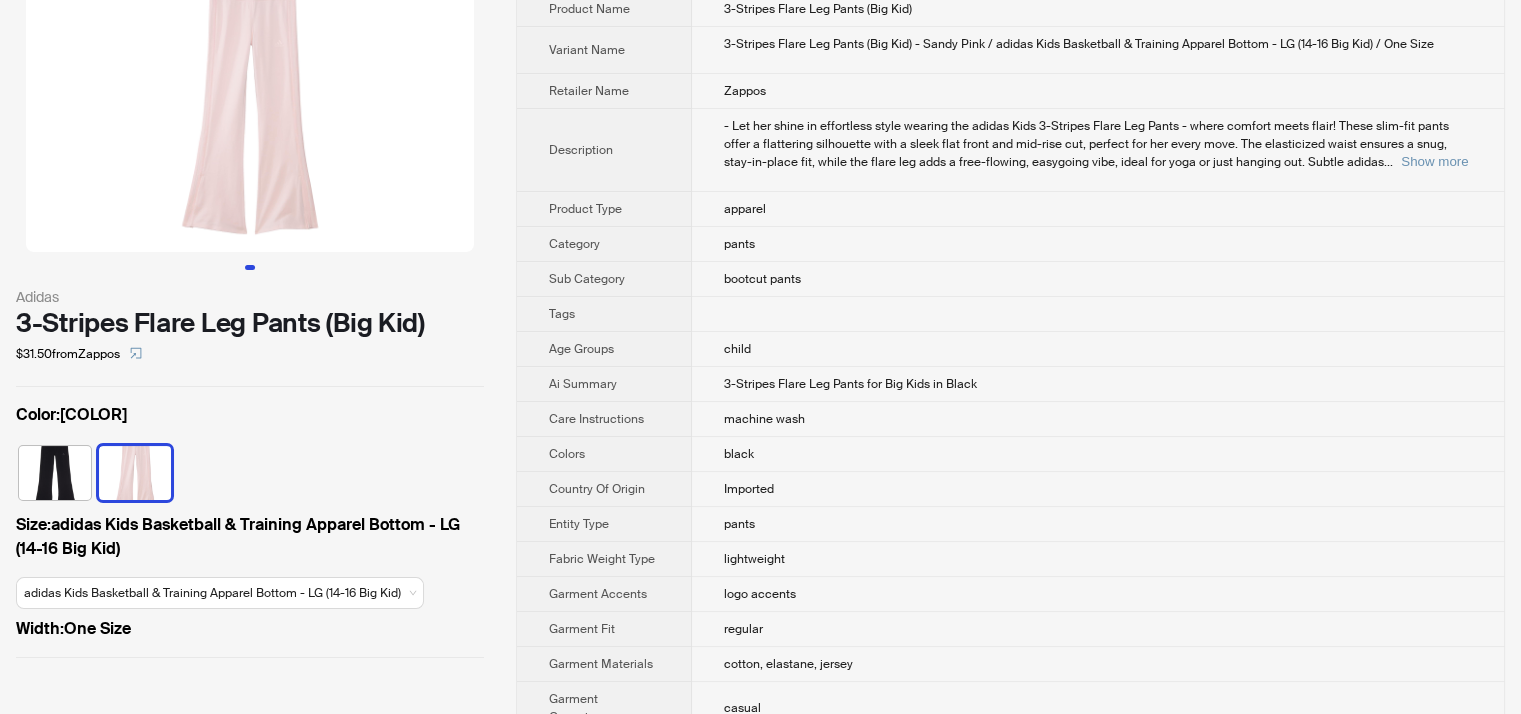 scroll, scrollTop: 0, scrollLeft: 0, axis: both 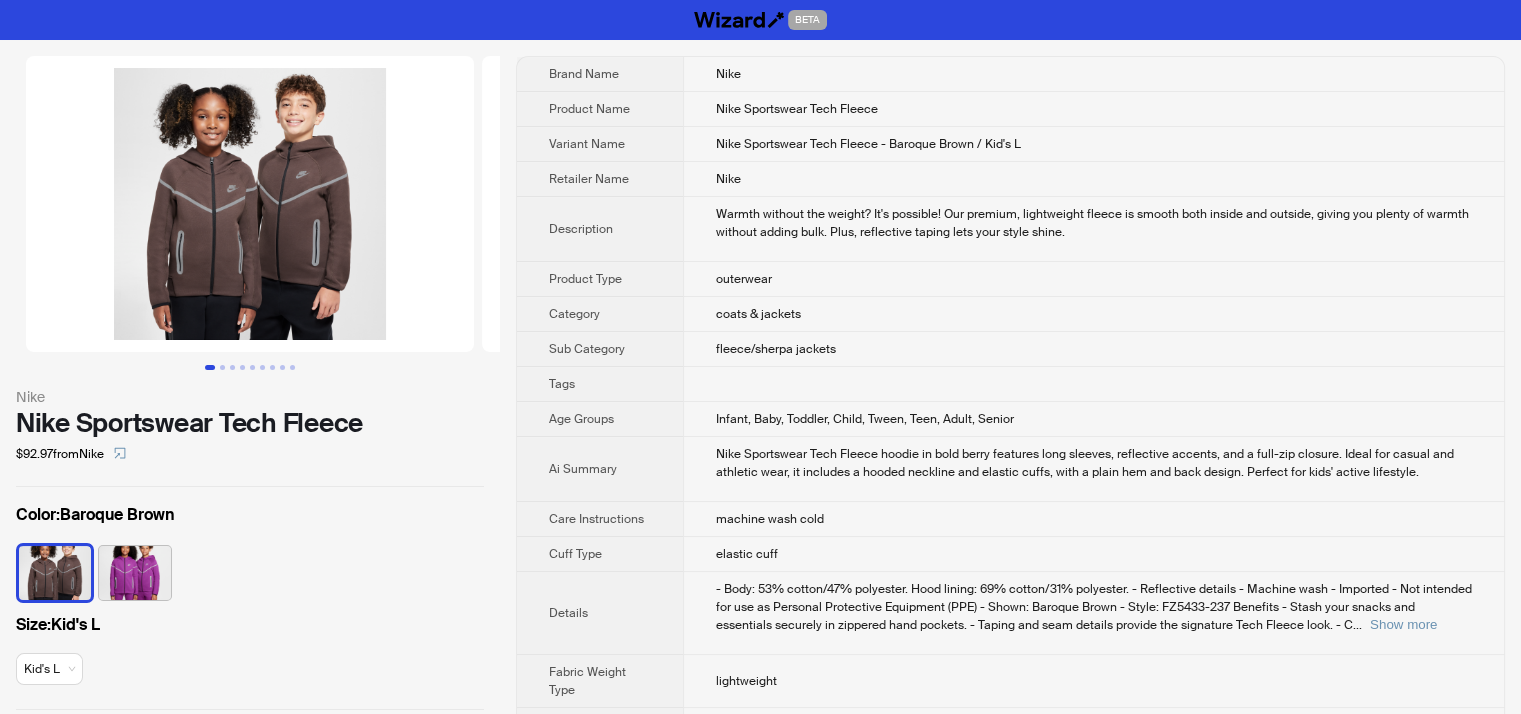 click at bounding box center [239, 204] 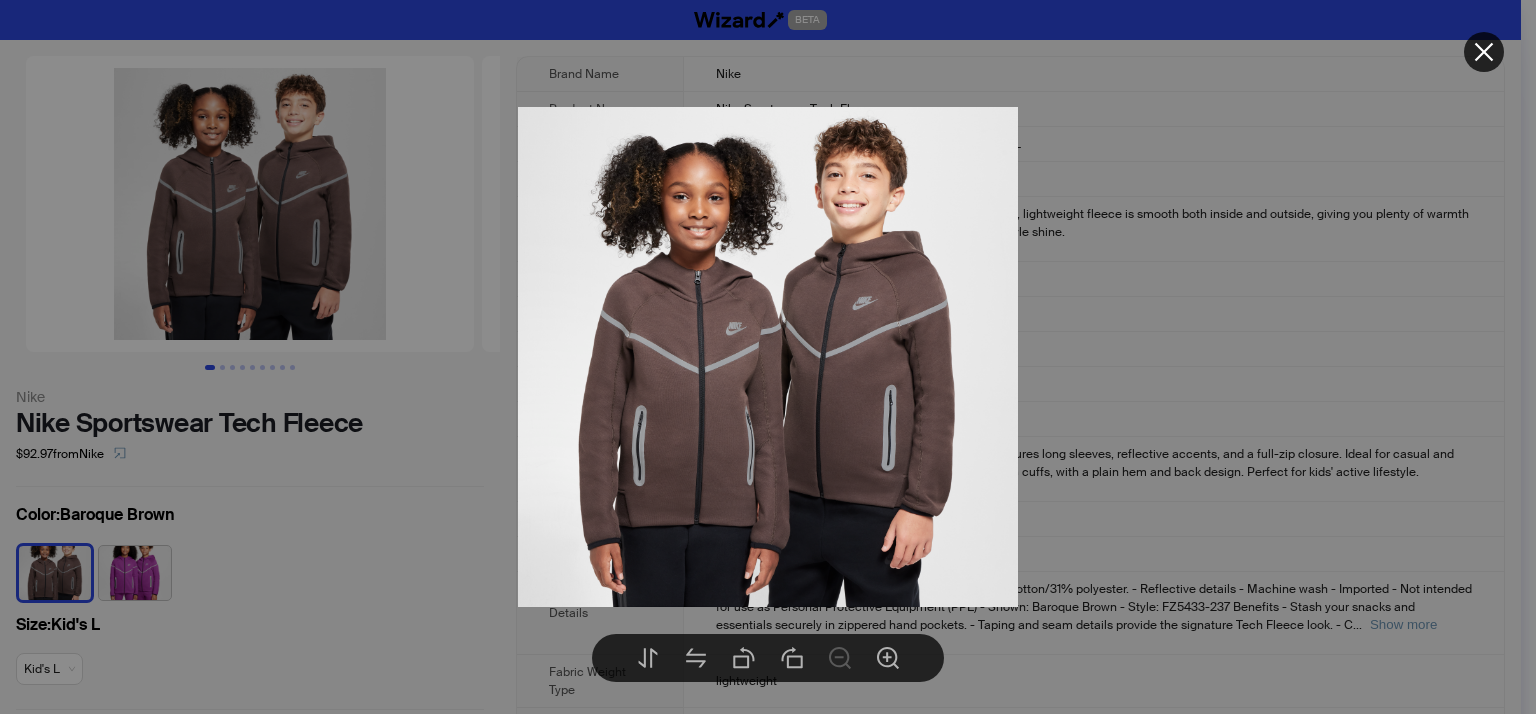 click 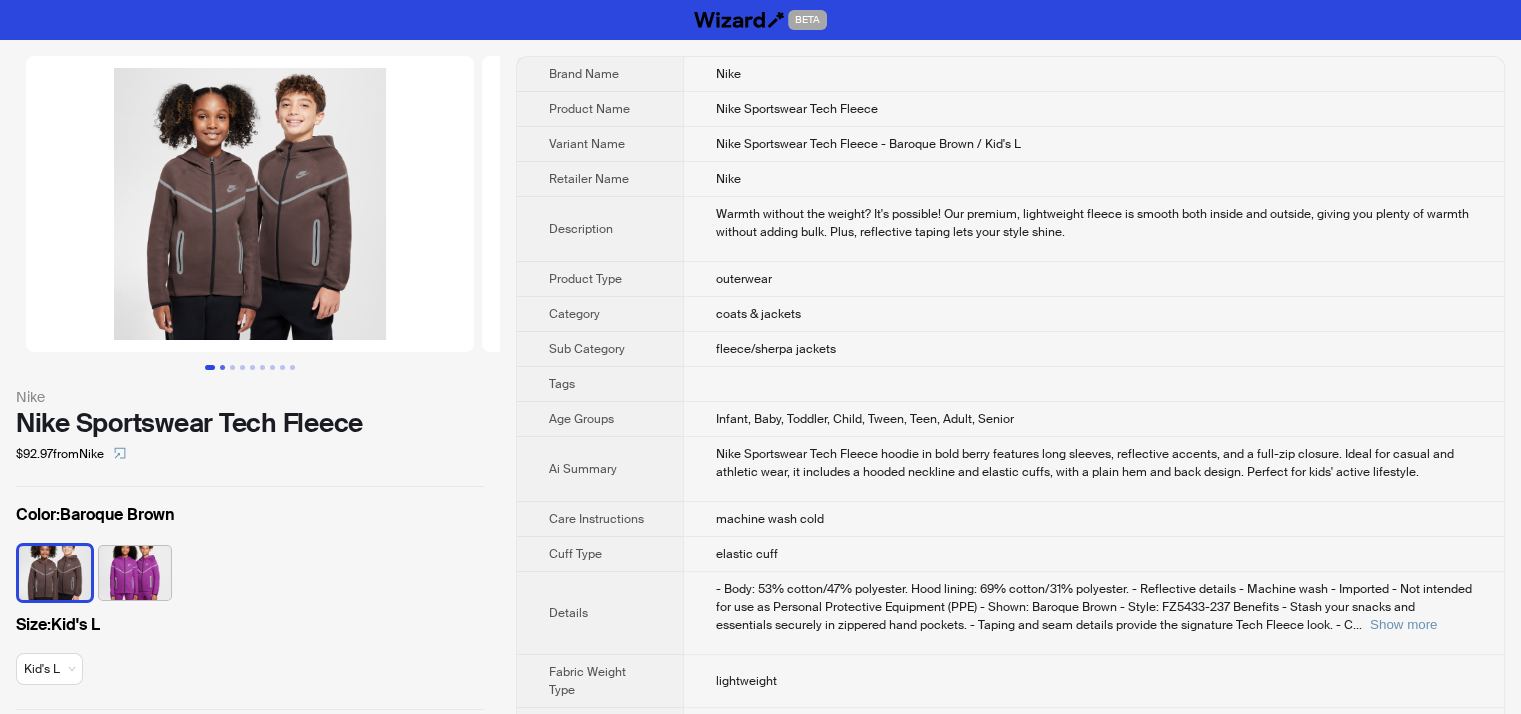 click at bounding box center [222, 367] 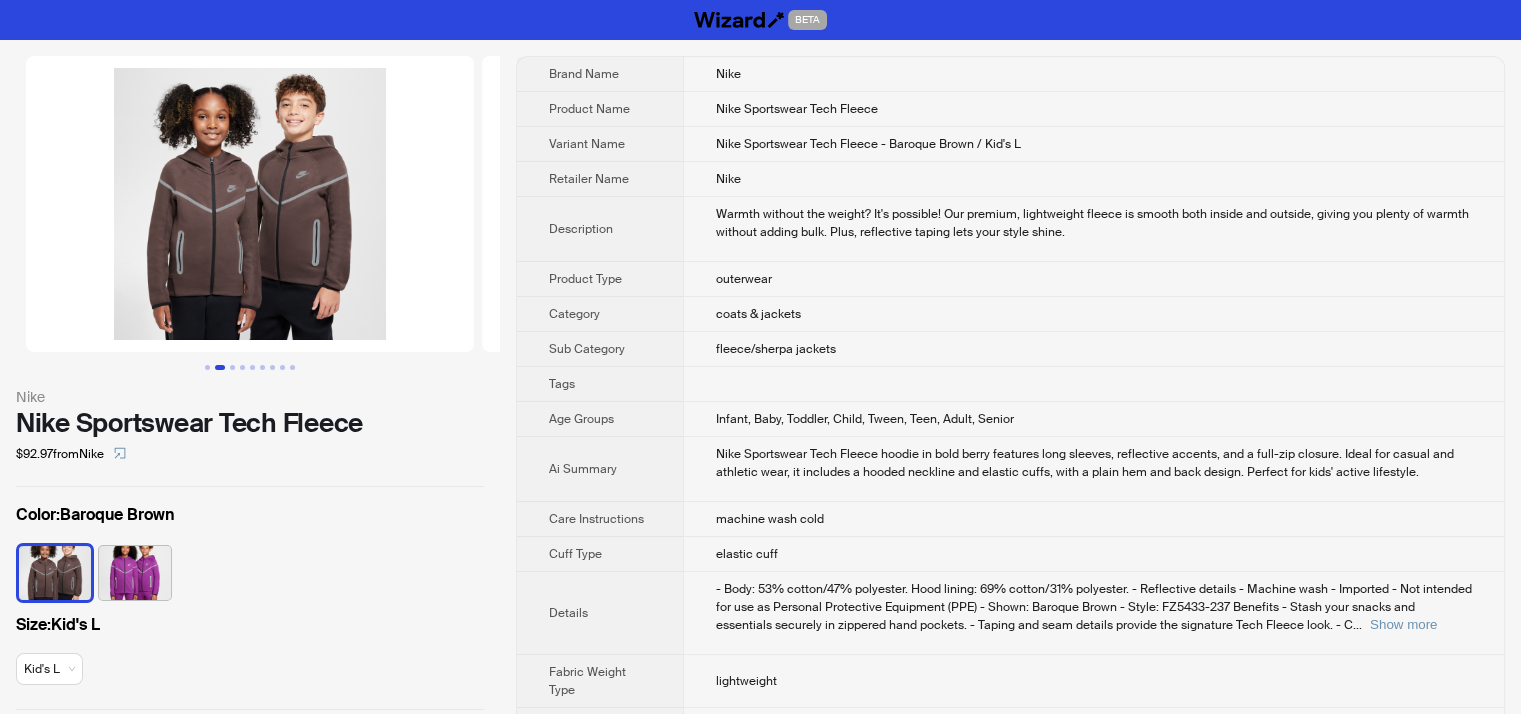 scroll, scrollTop: 0, scrollLeft: 152, axis: horizontal 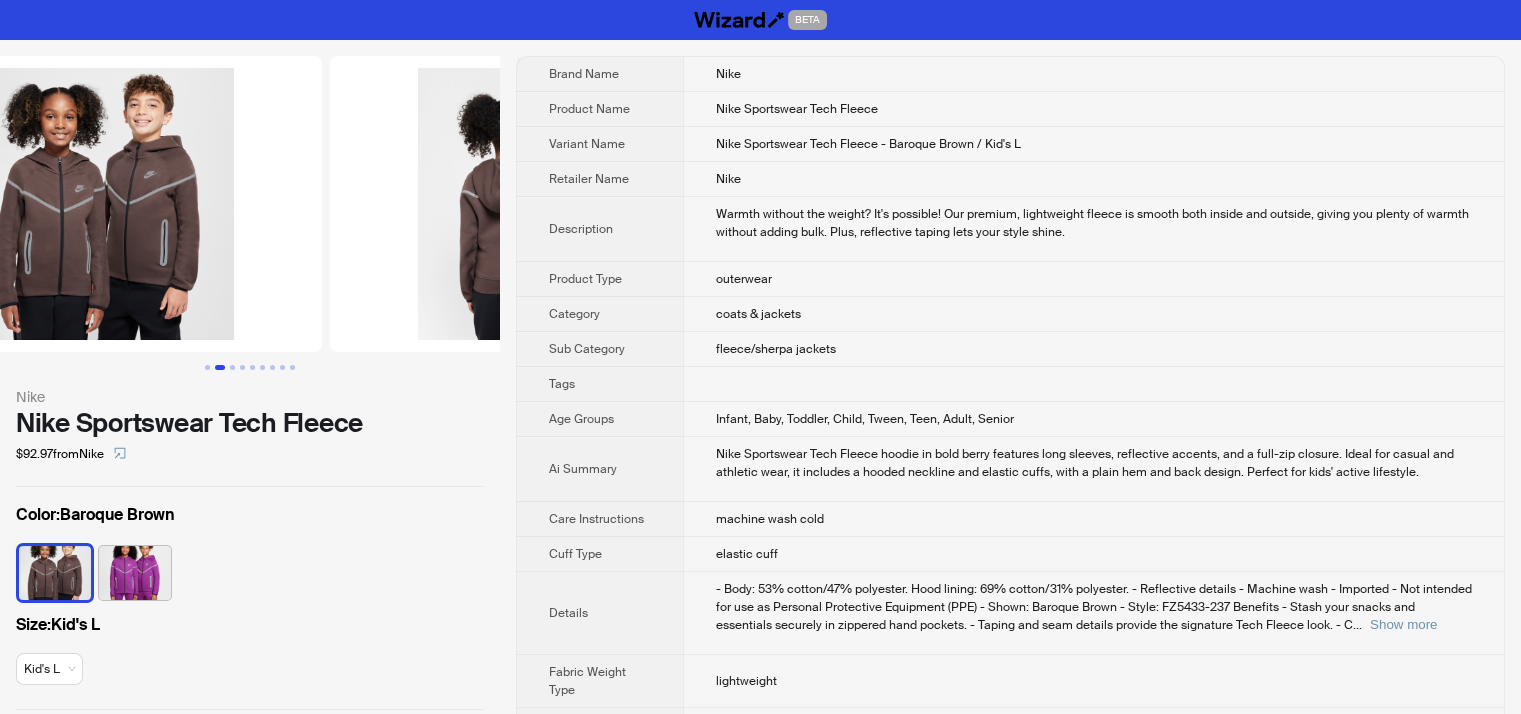 click at bounding box center (220, 367) 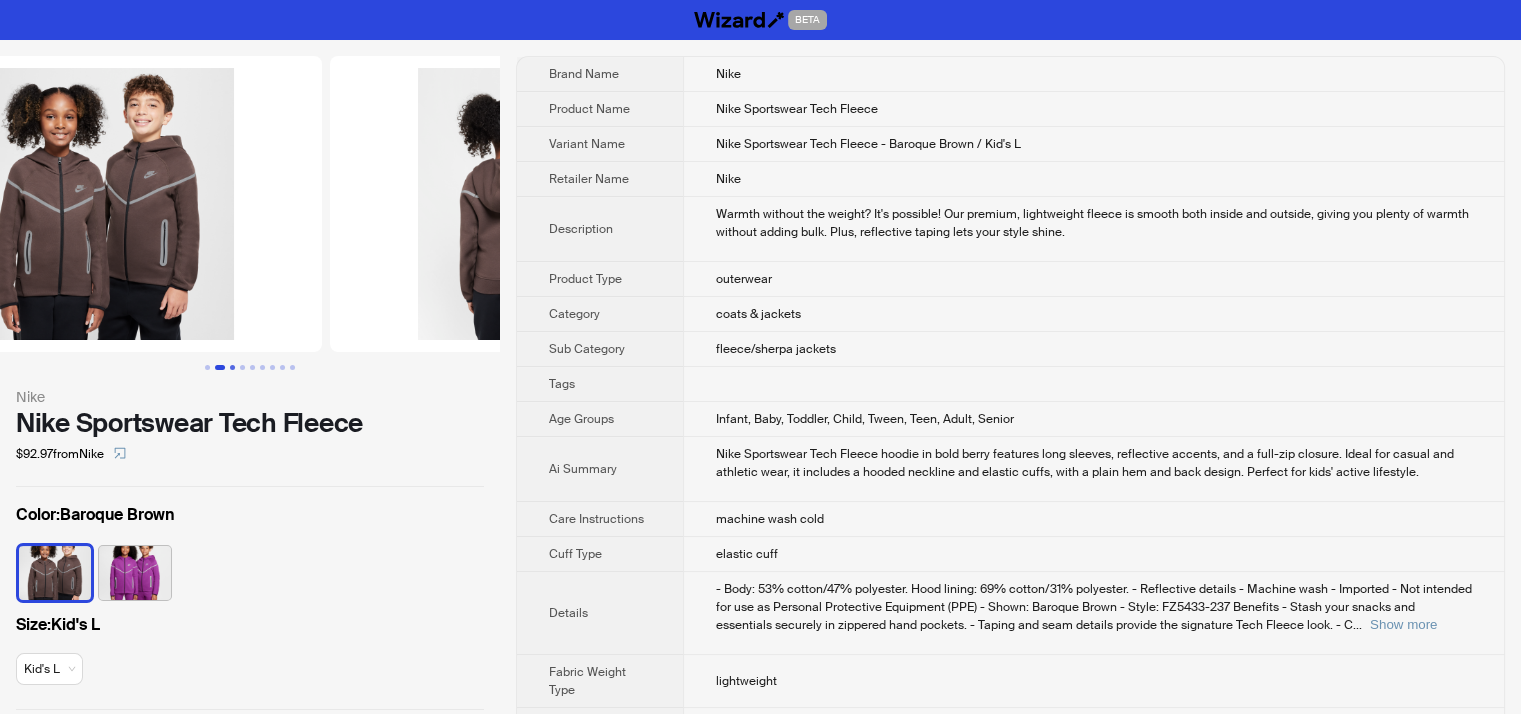 click at bounding box center (232, 367) 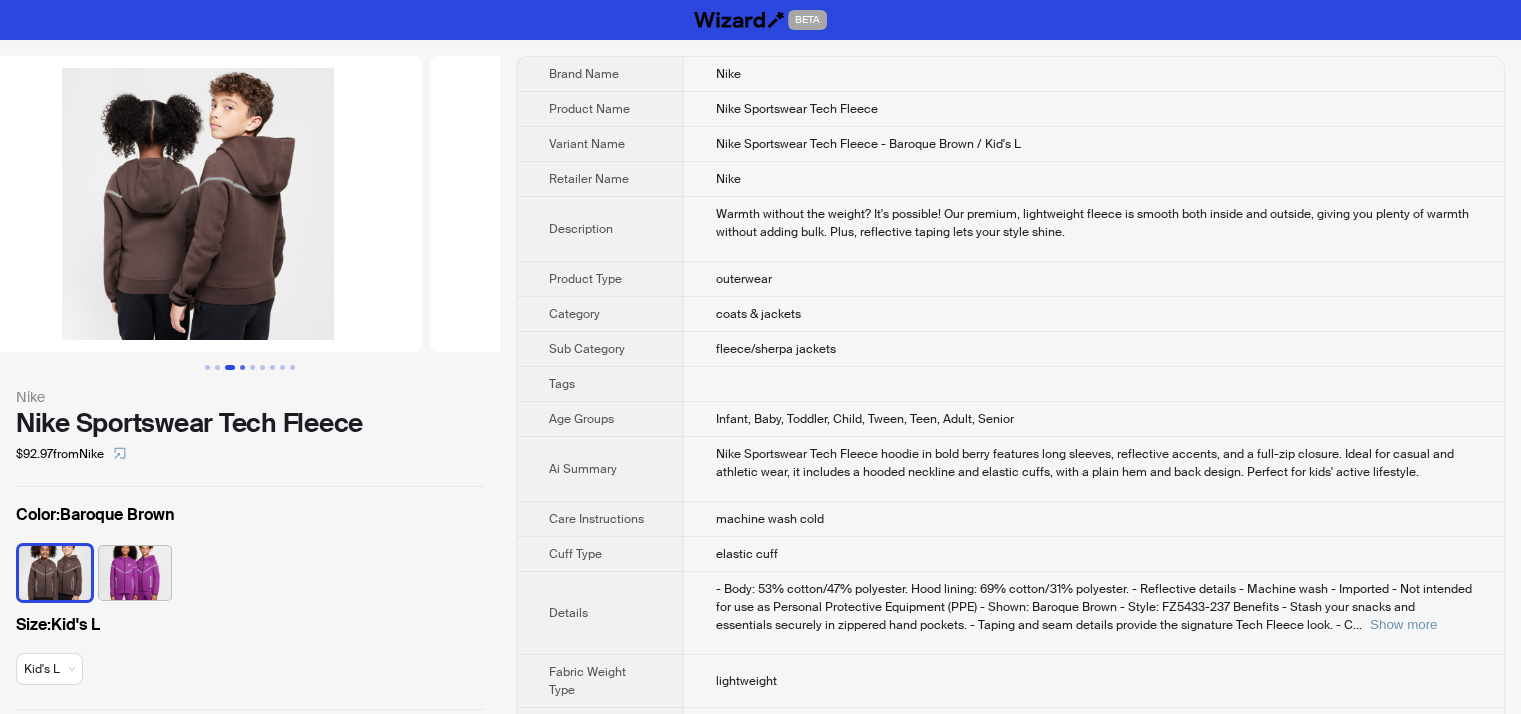 click at bounding box center (242, 367) 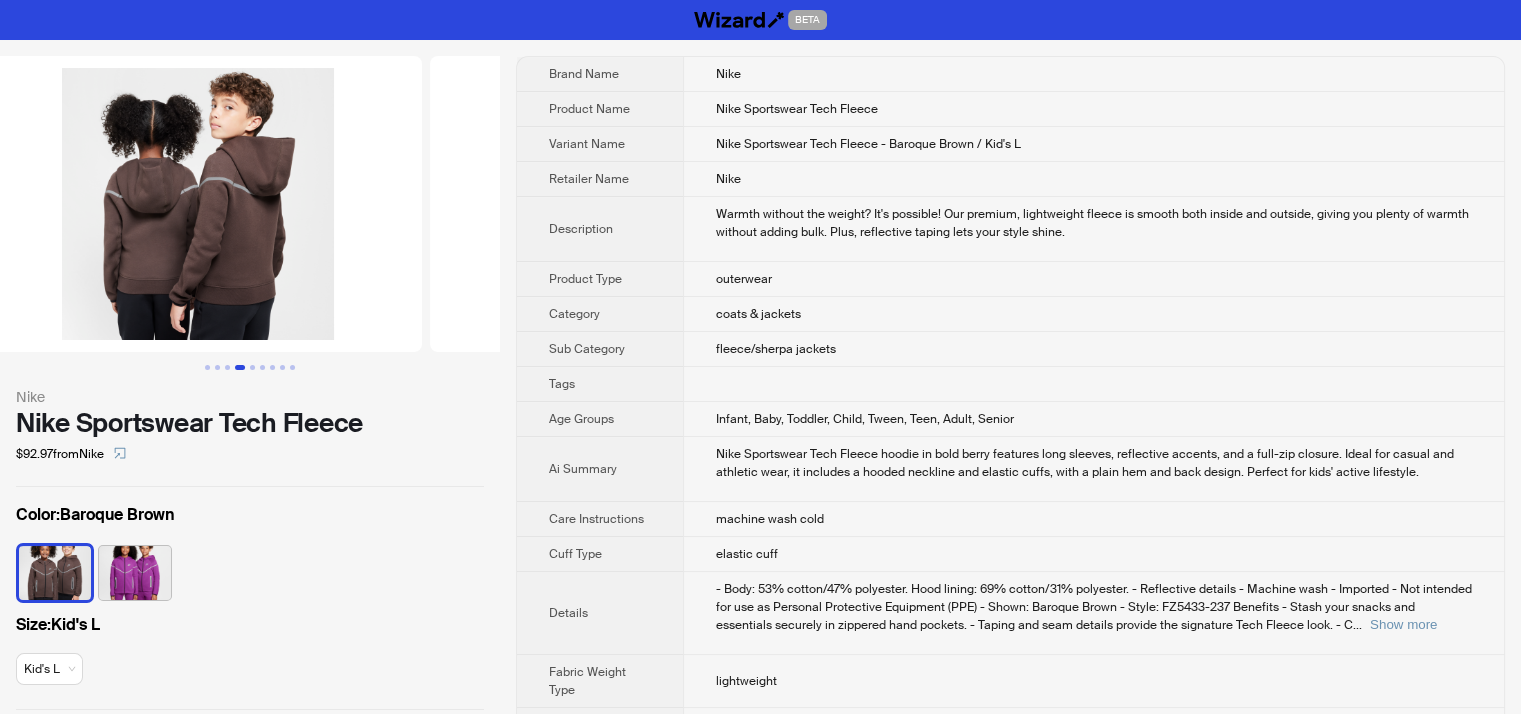 scroll, scrollTop: 0, scrollLeft: 964, axis: horizontal 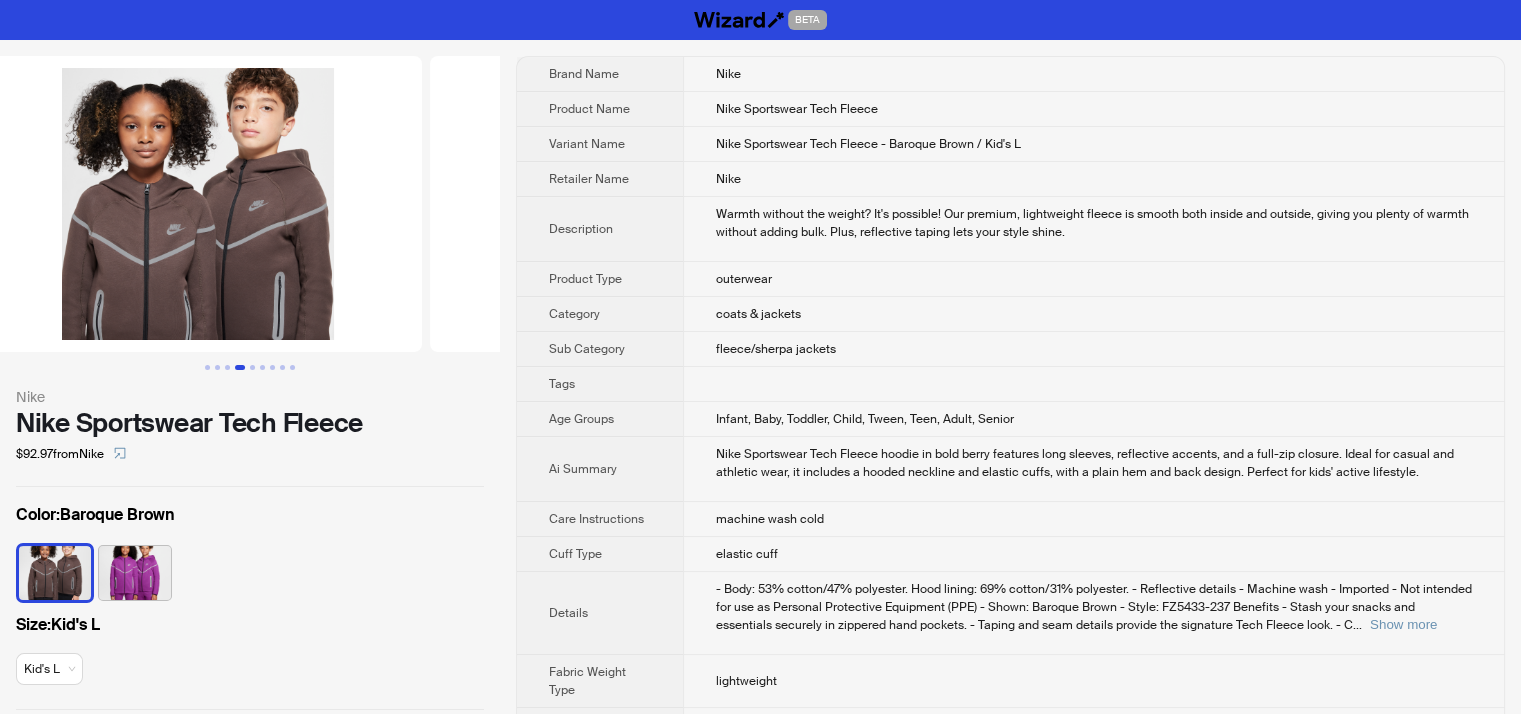 click at bounding box center (240, 367) 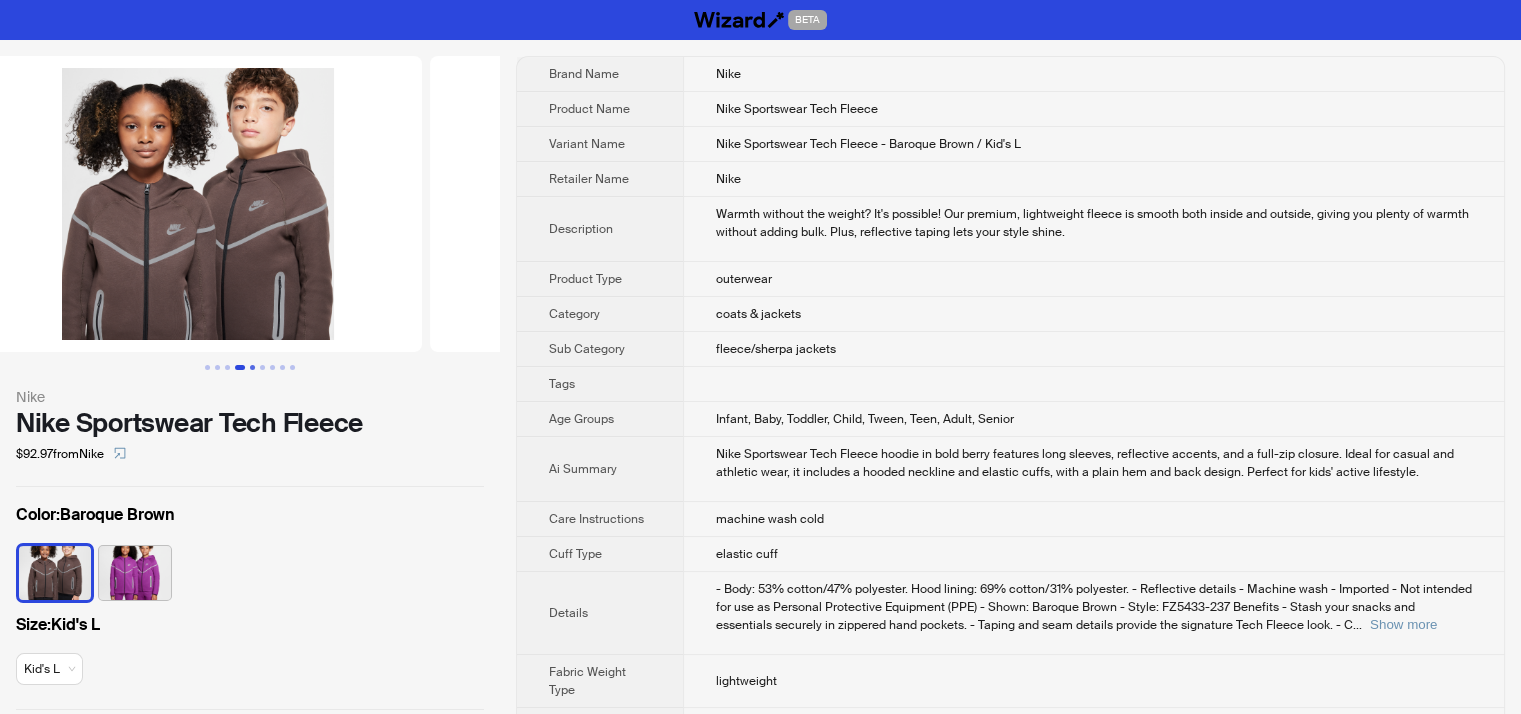 click at bounding box center [252, 367] 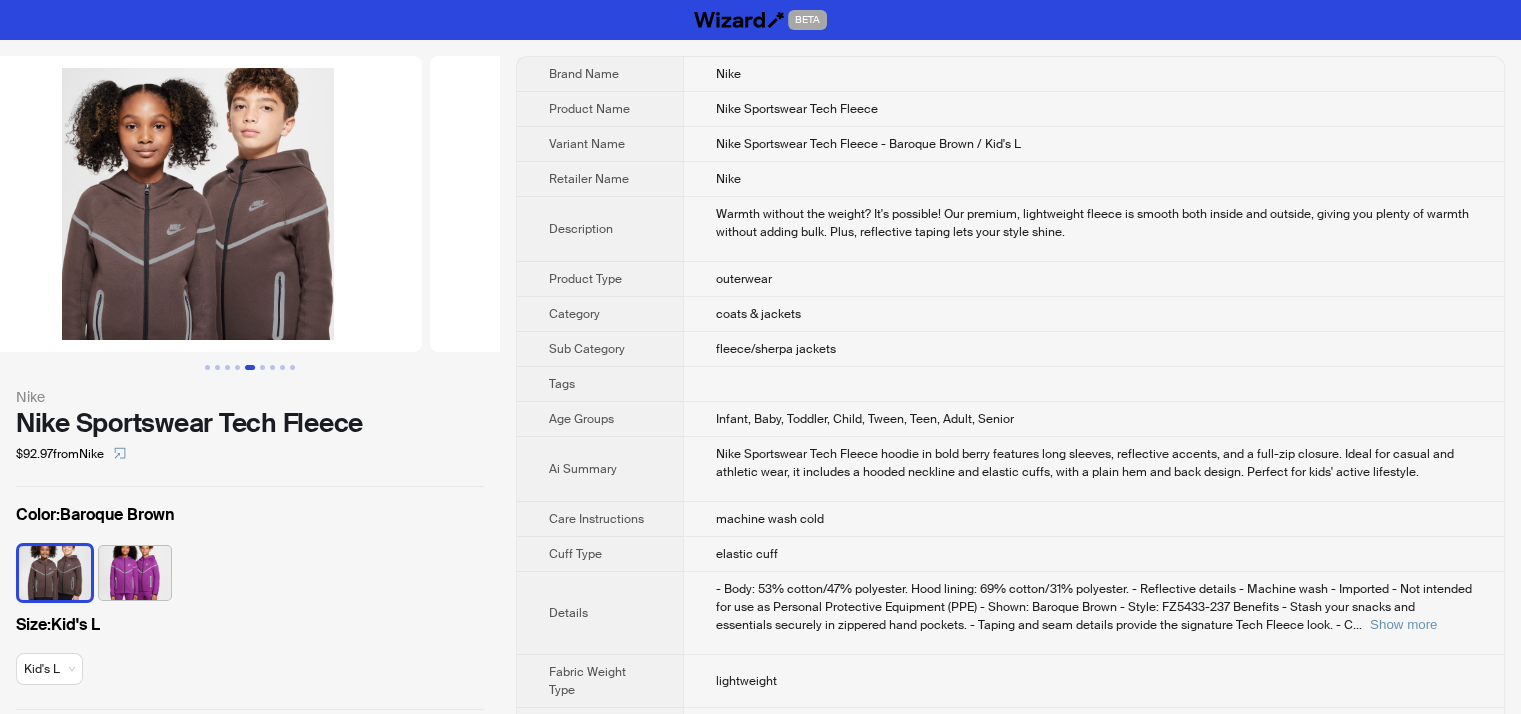 scroll, scrollTop: 0, scrollLeft: 1824, axis: horizontal 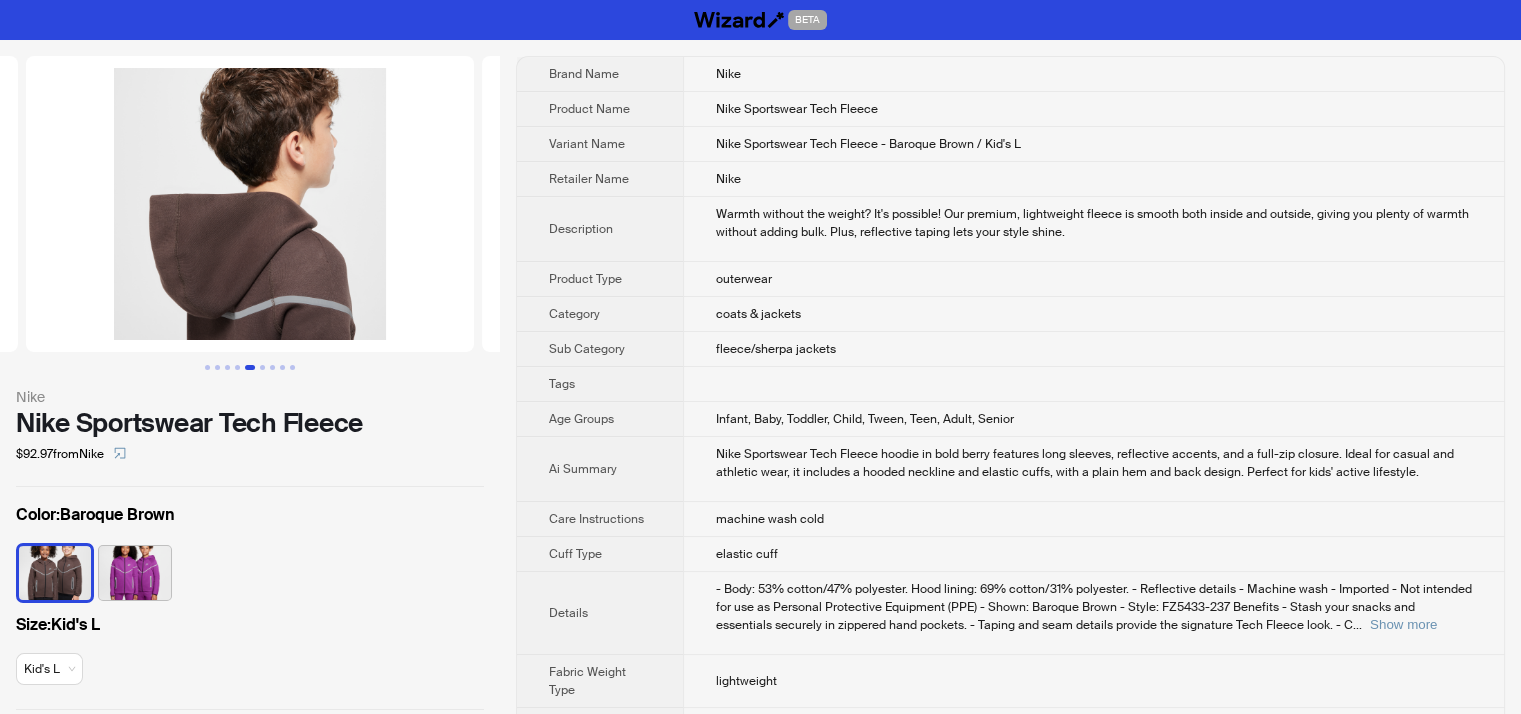 click at bounding box center (250, 367) 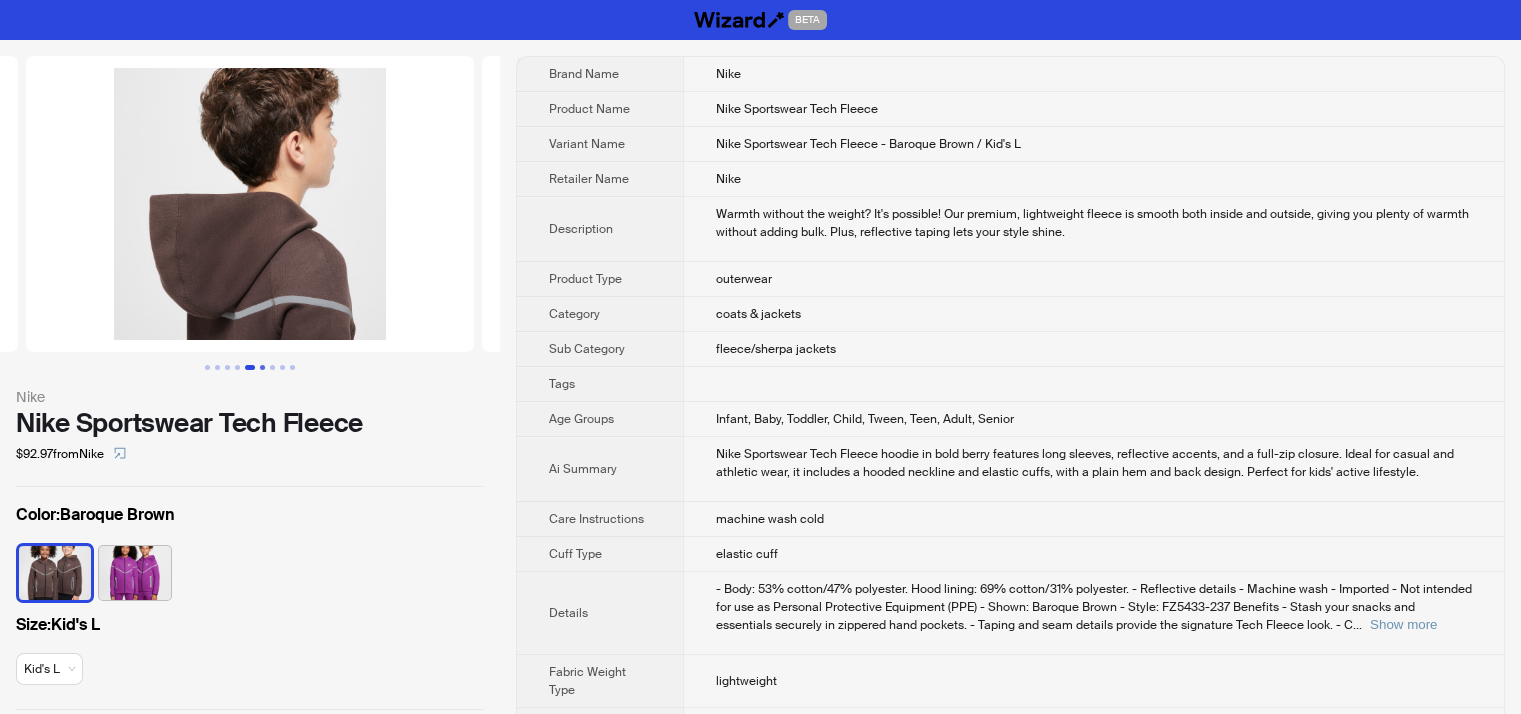 click at bounding box center [262, 367] 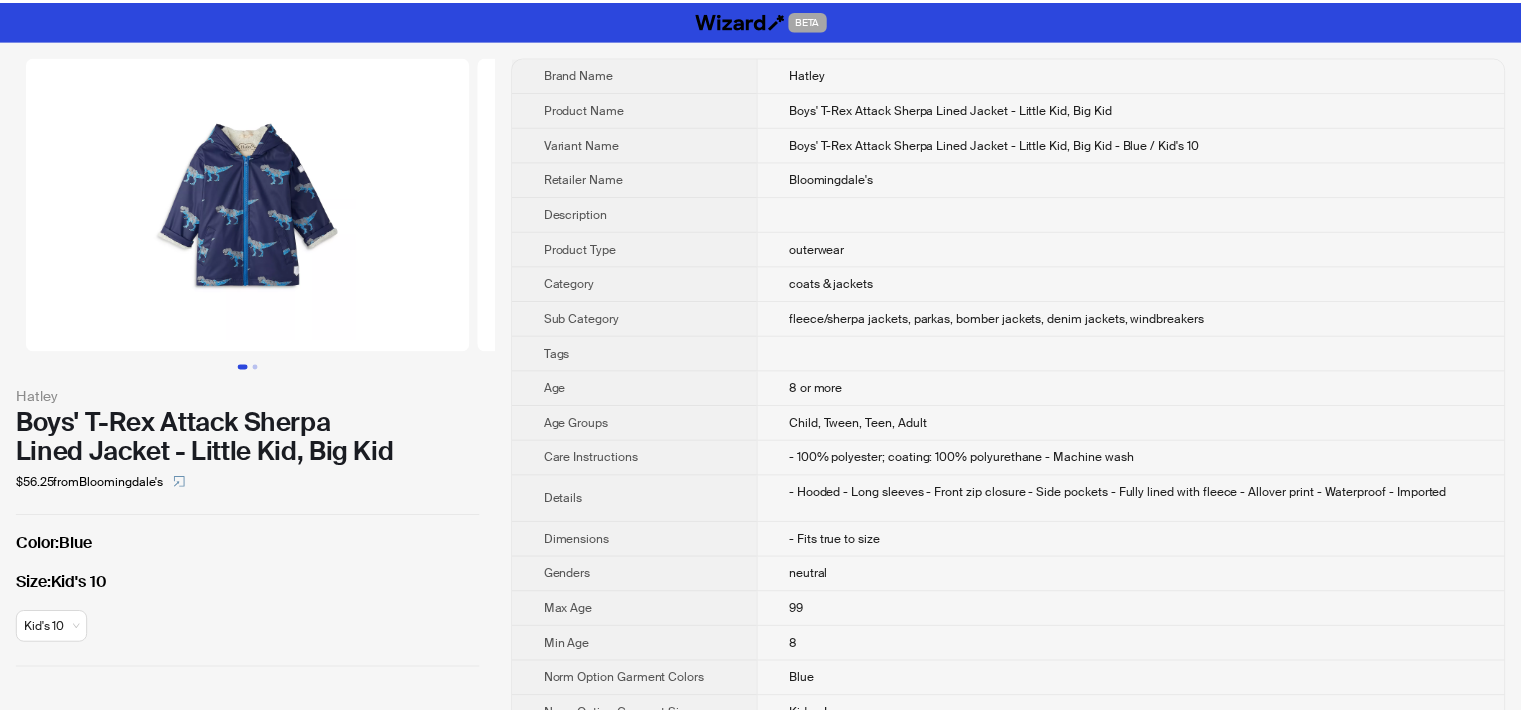 scroll, scrollTop: 0, scrollLeft: 0, axis: both 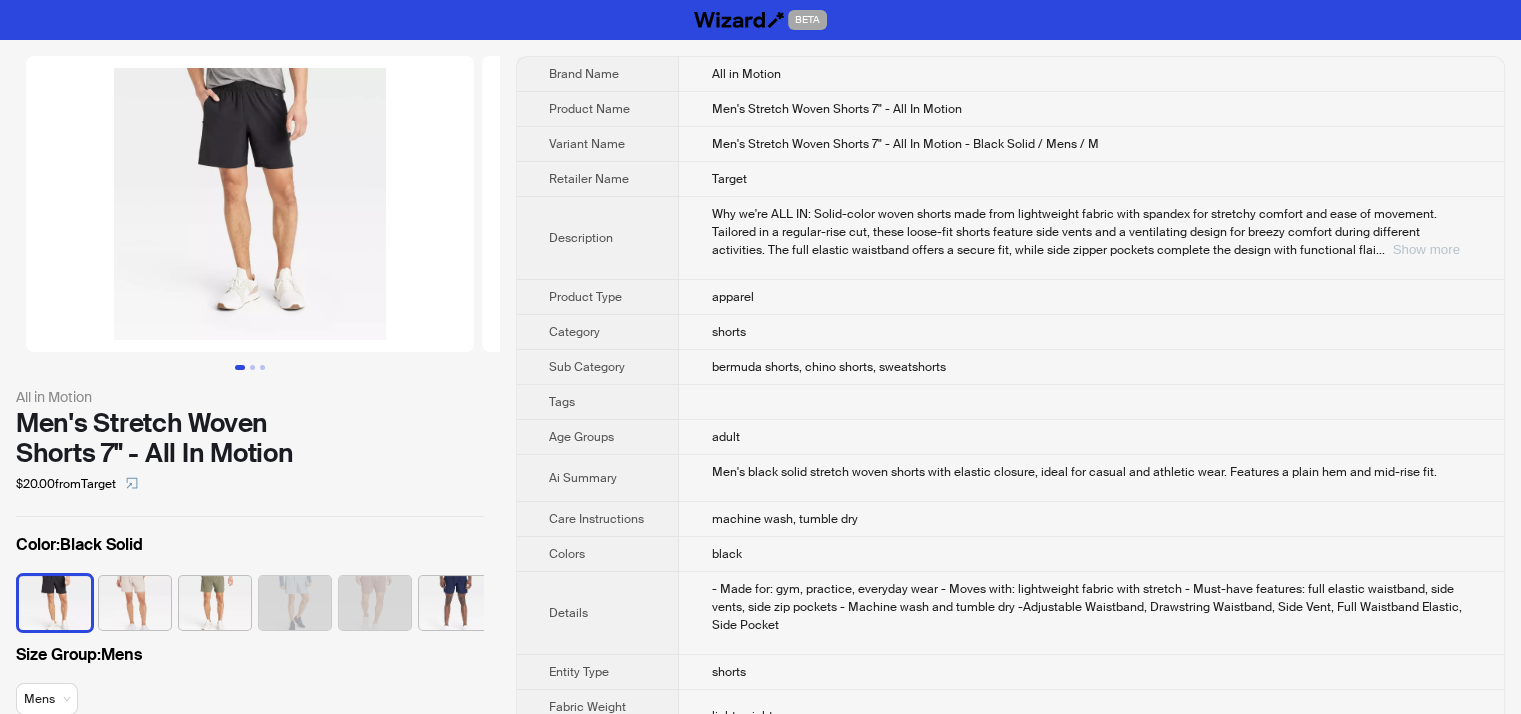 click on "Show more" at bounding box center [1425, 249] 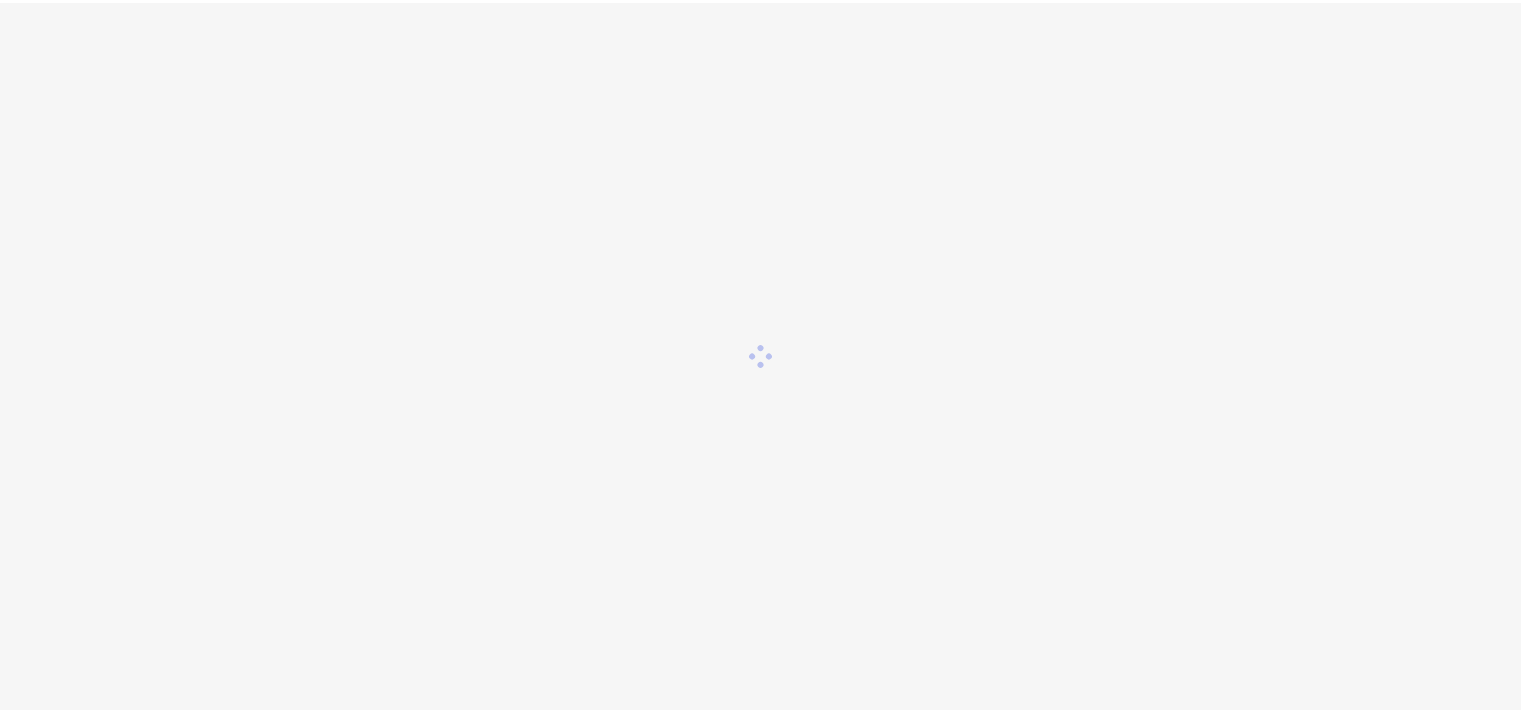 scroll, scrollTop: 0, scrollLeft: 0, axis: both 